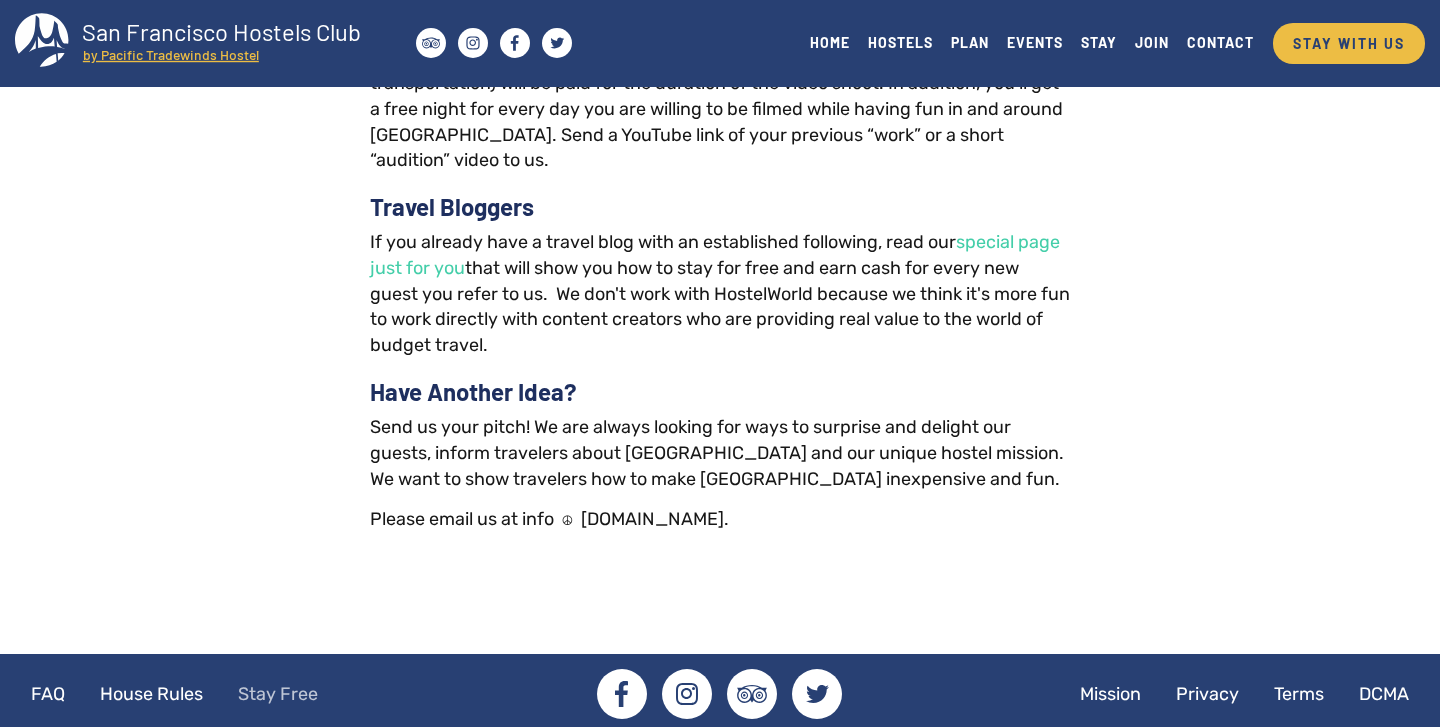 scroll, scrollTop: 3046, scrollLeft: 0, axis: vertical 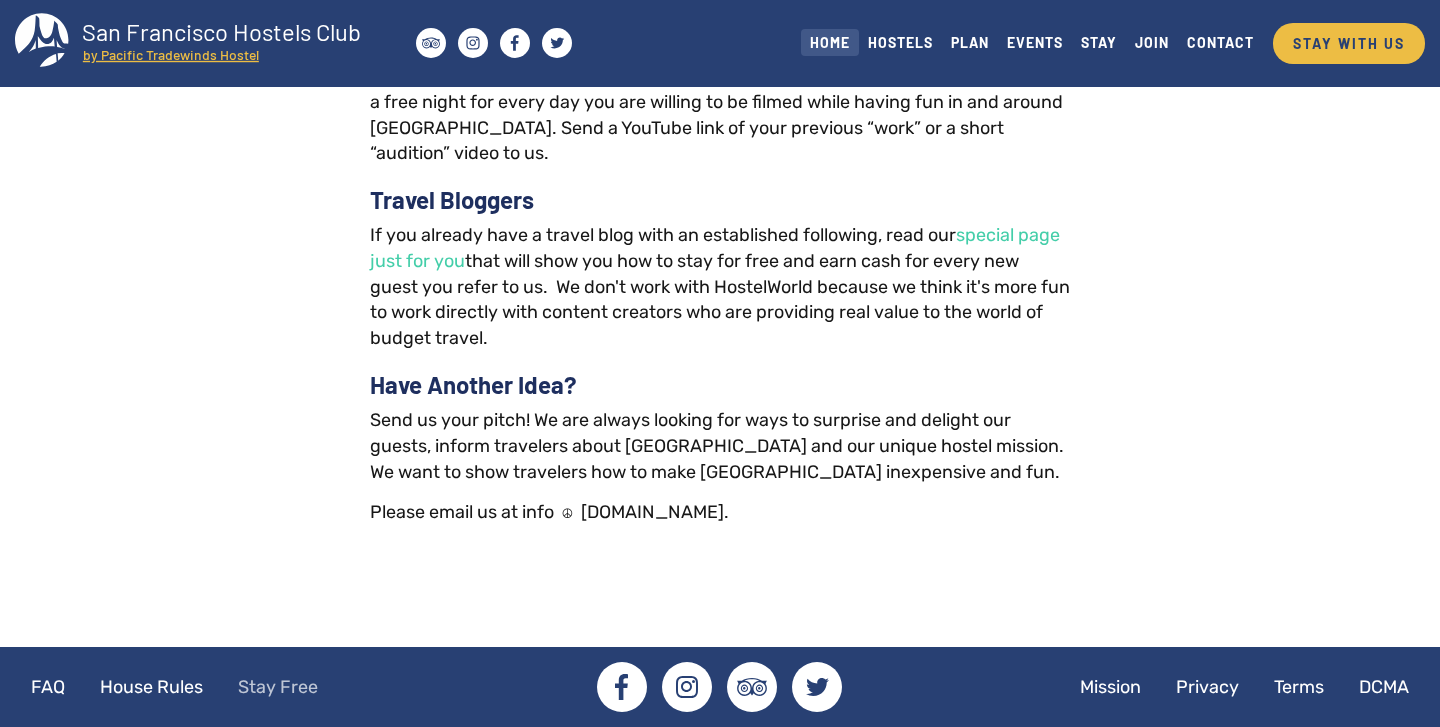 click on "HOME" at bounding box center (830, 42) 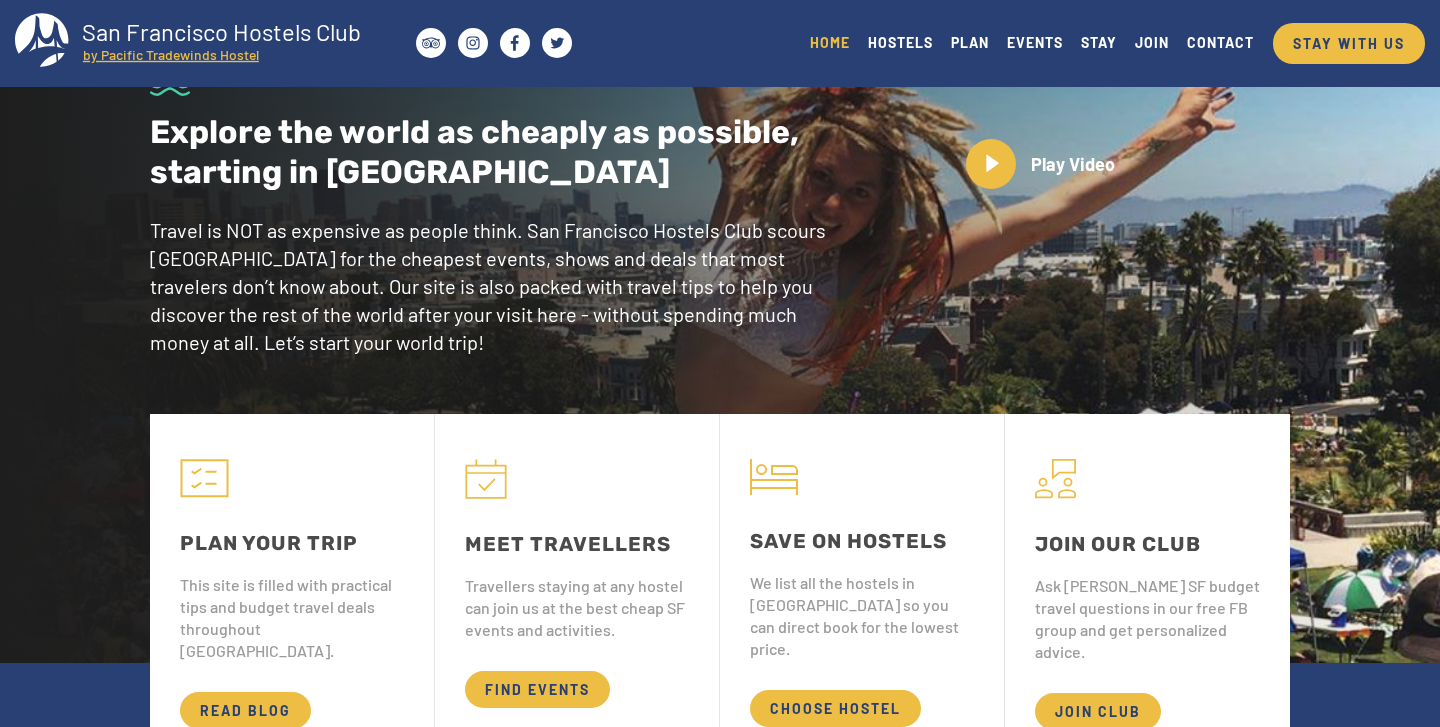 scroll, scrollTop: 74, scrollLeft: 0, axis: vertical 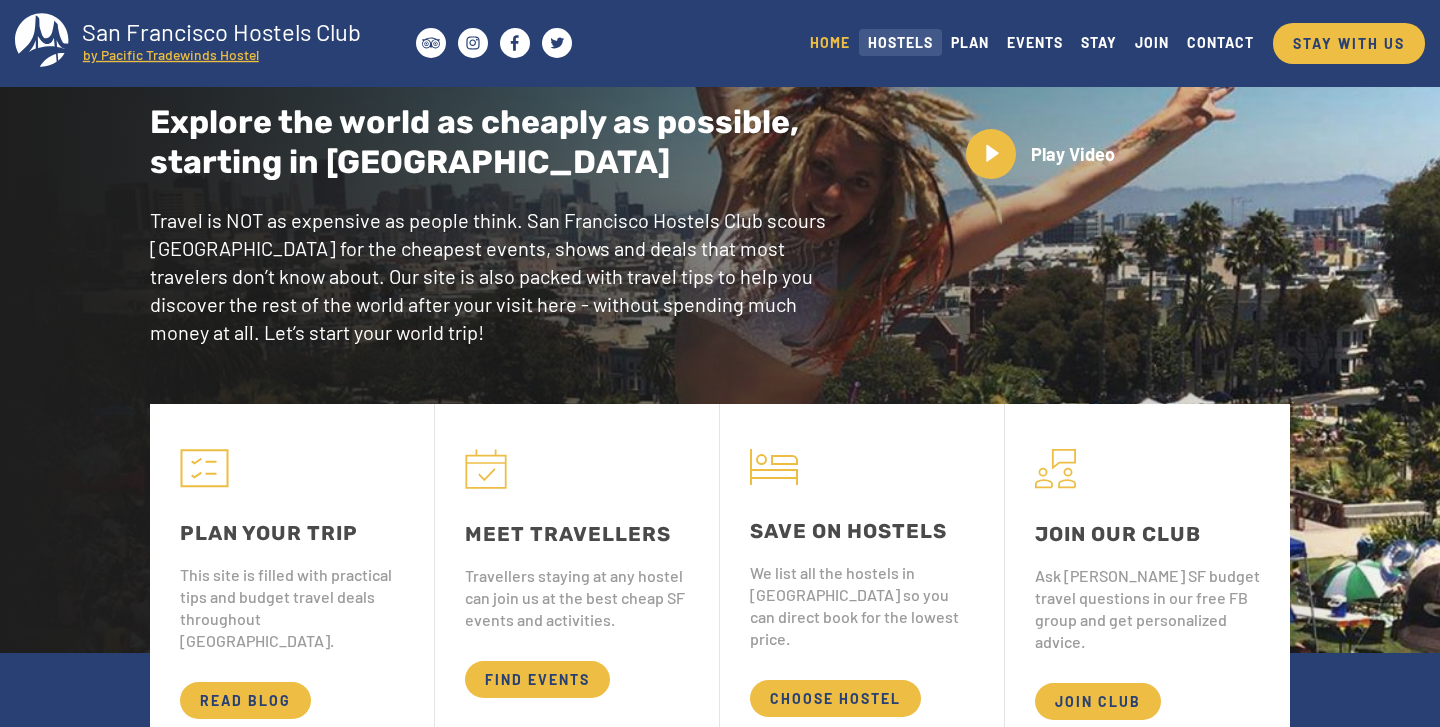 click on "HOSTELS" at bounding box center [900, 42] 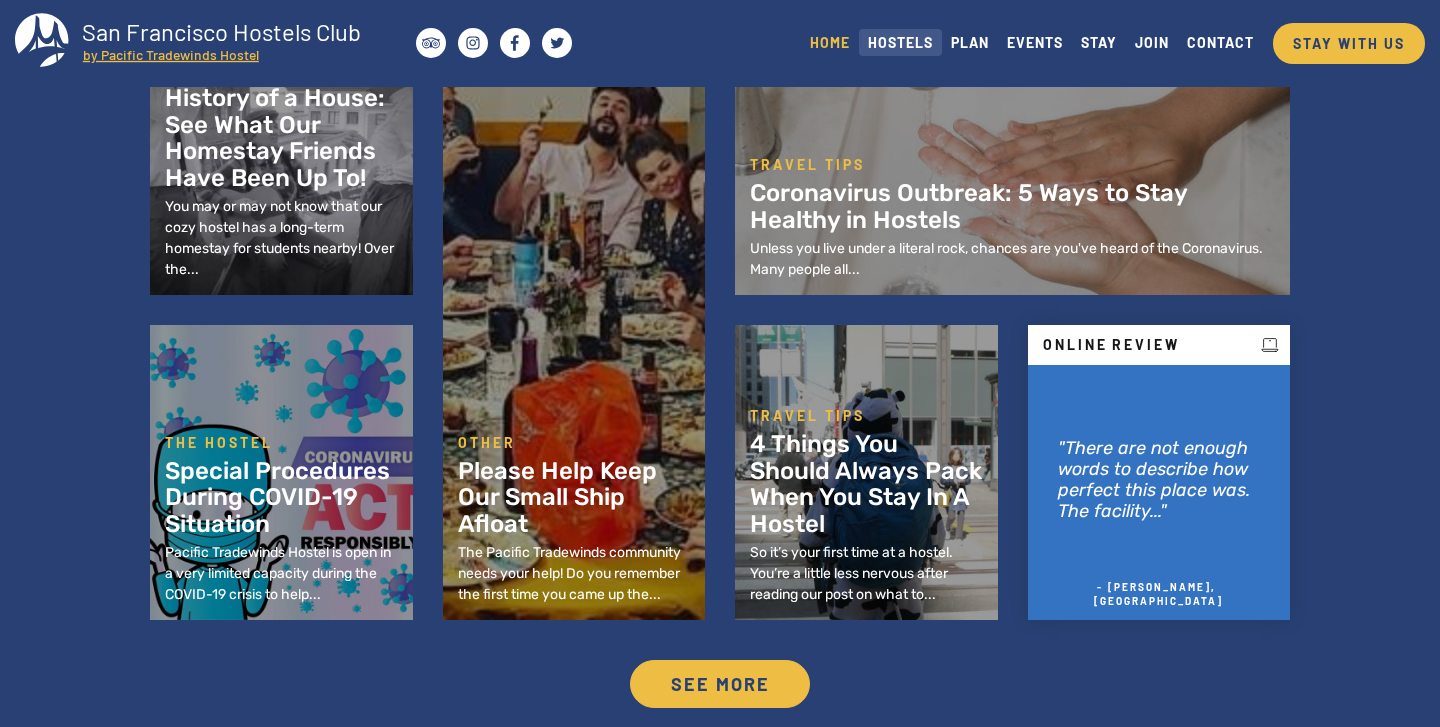 scroll, scrollTop: 941, scrollLeft: 0, axis: vertical 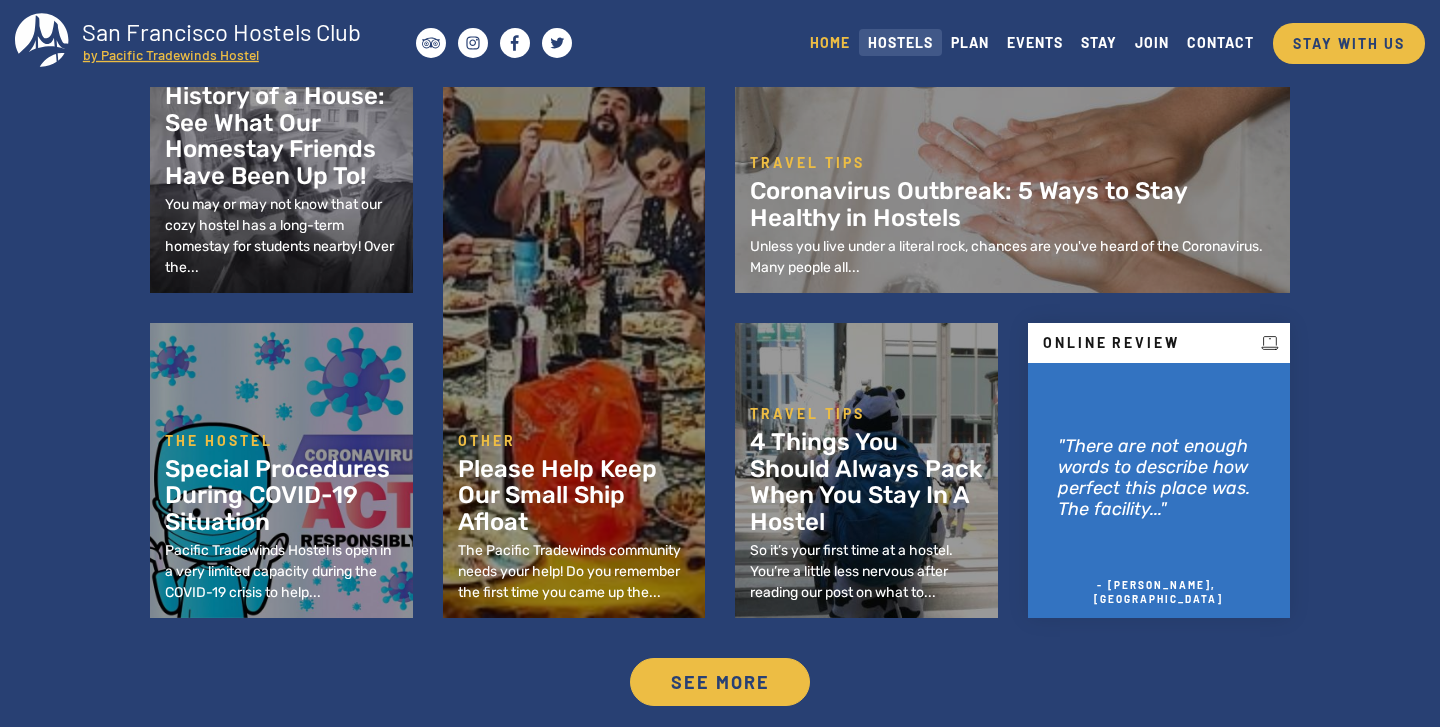 click on "HOSTELS" at bounding box center [900, 42] 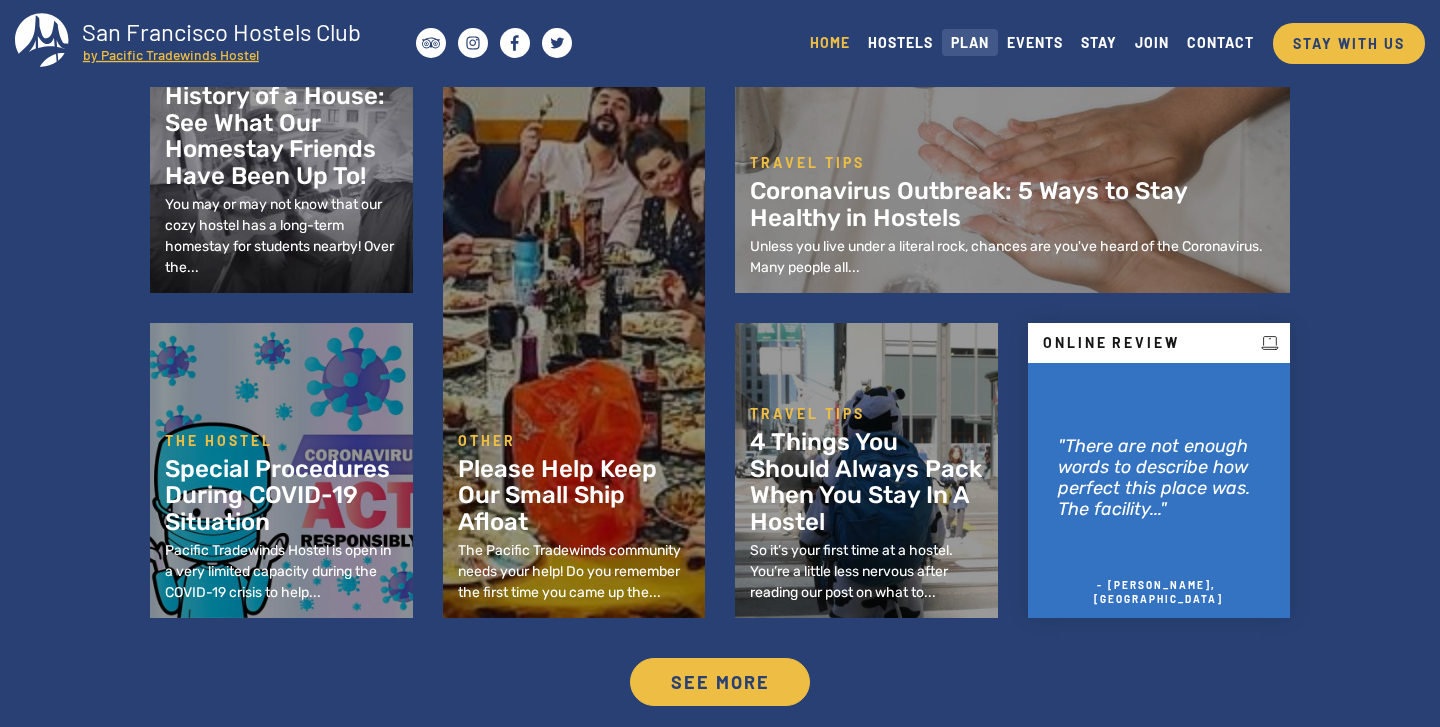 click on "PLAN" at bounding box center (970, 42) 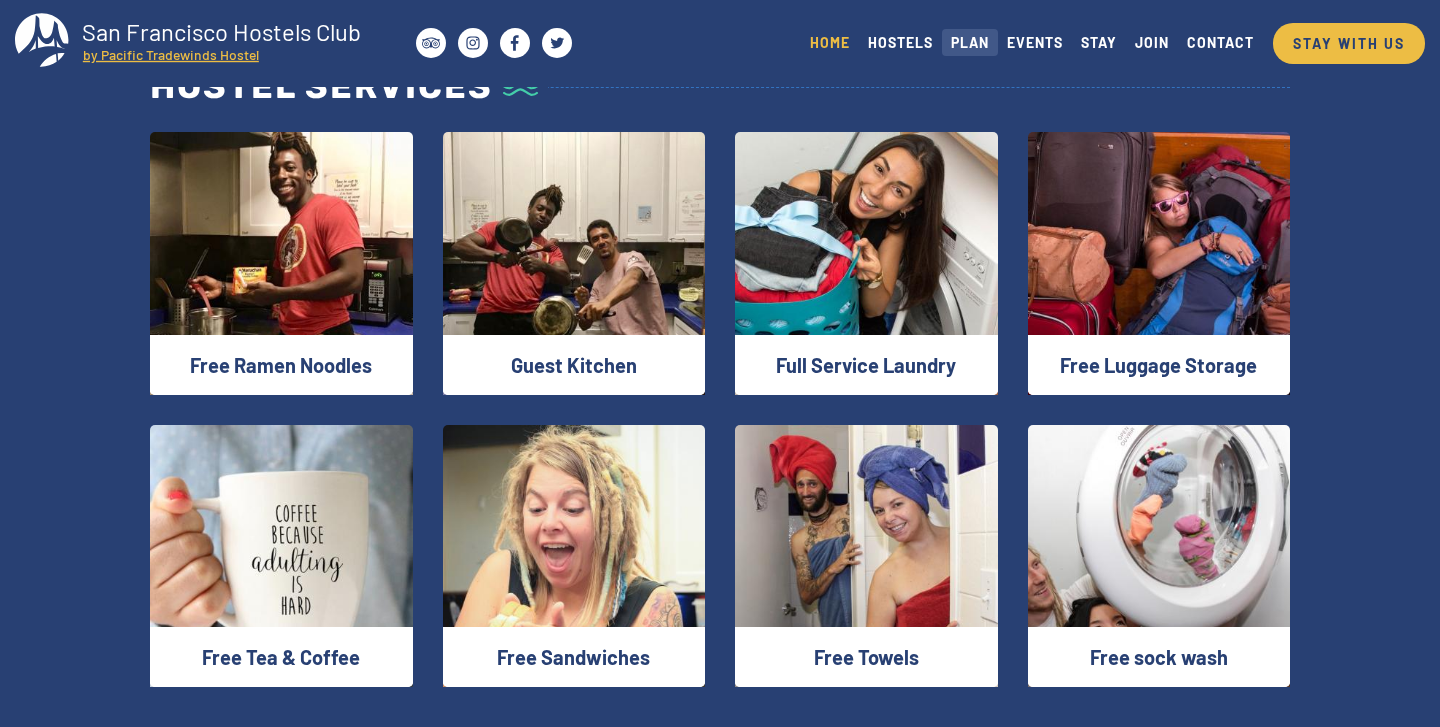 scroll, scrollTop: 2508, scrollLeft: 0, axis: vertical 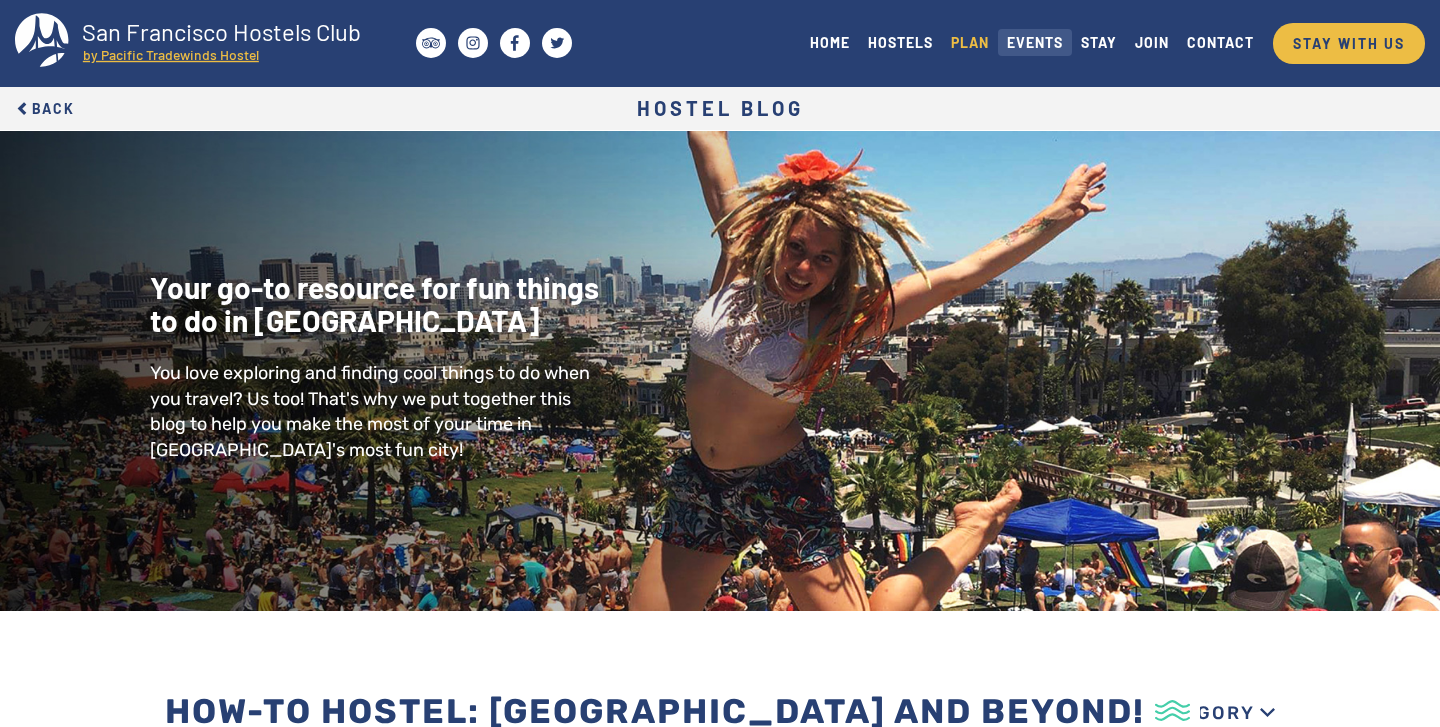 click on "EVENTS" at bounding box center [1035, 42] 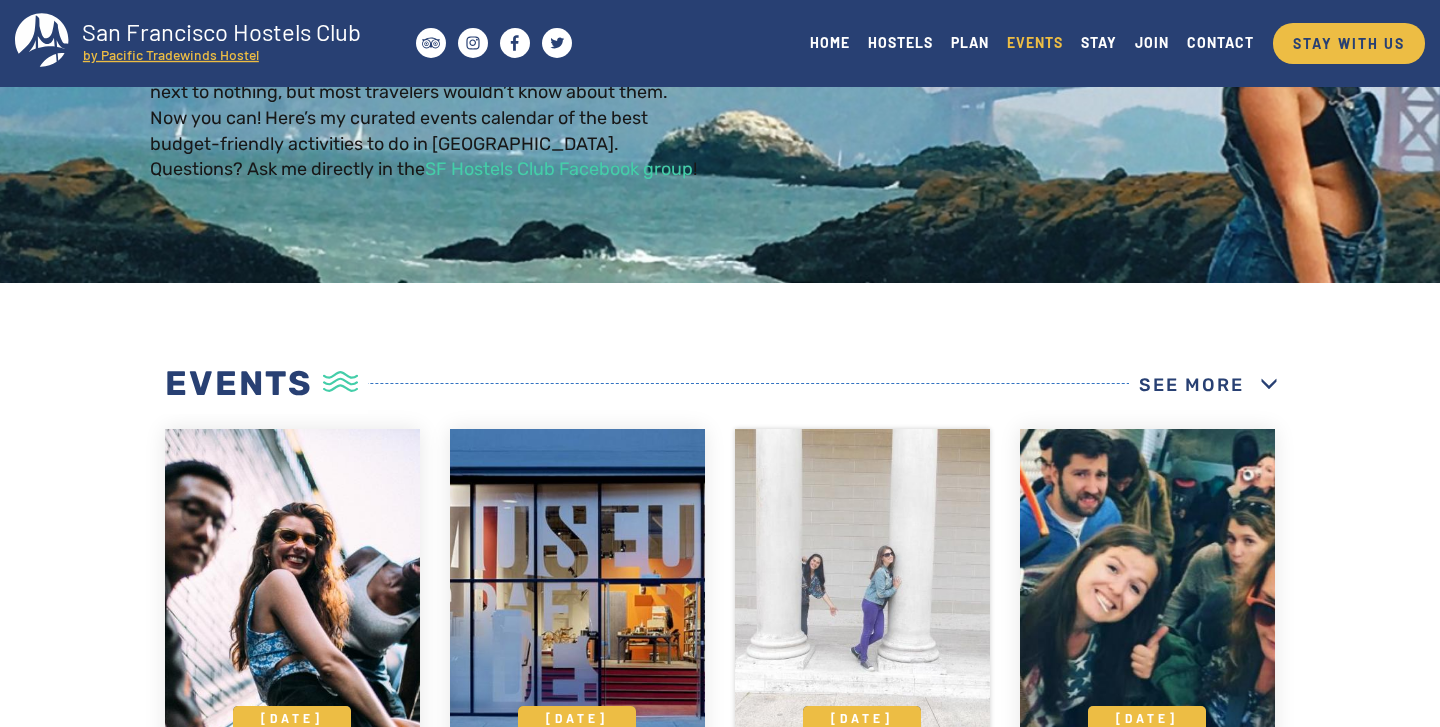 scroll, scrollTop: 366, scrollLeft: 0, axis: vertical 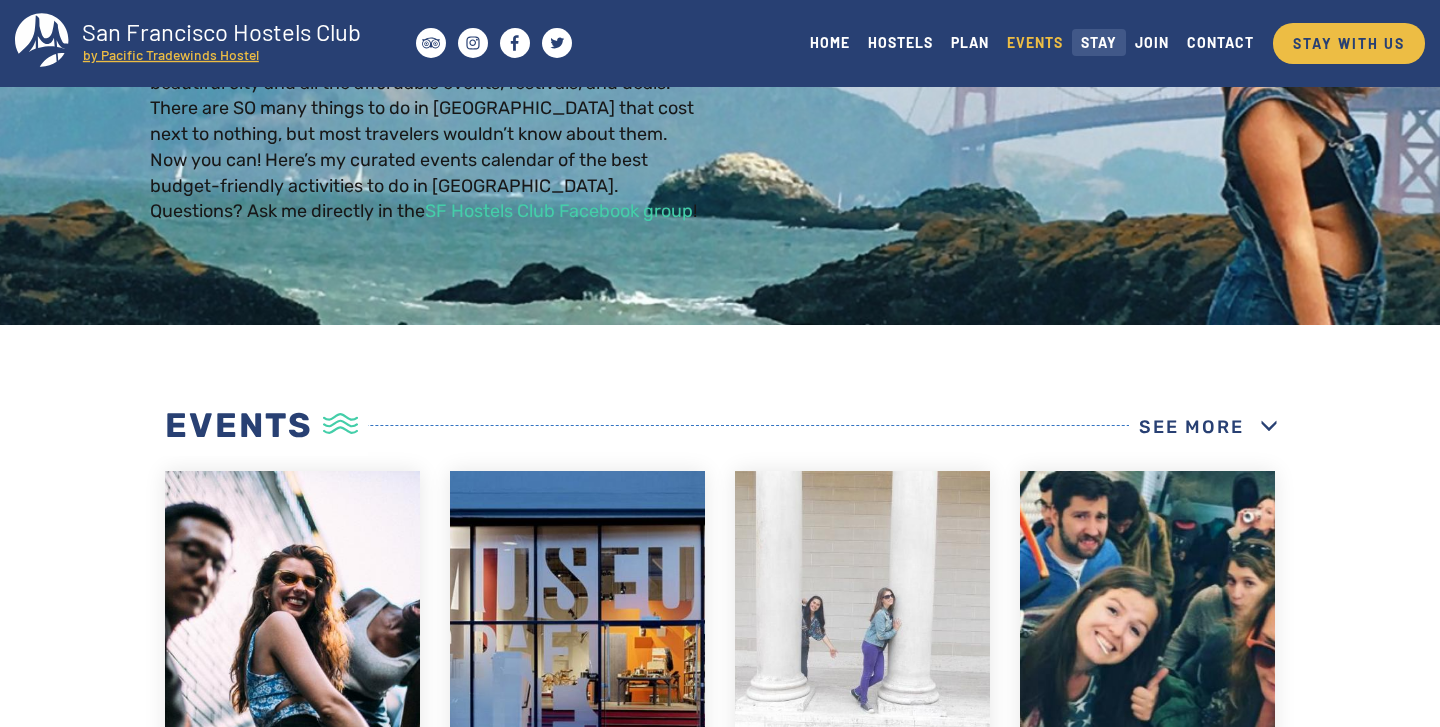 click on "STAY" at bounding box center [1099, 42] 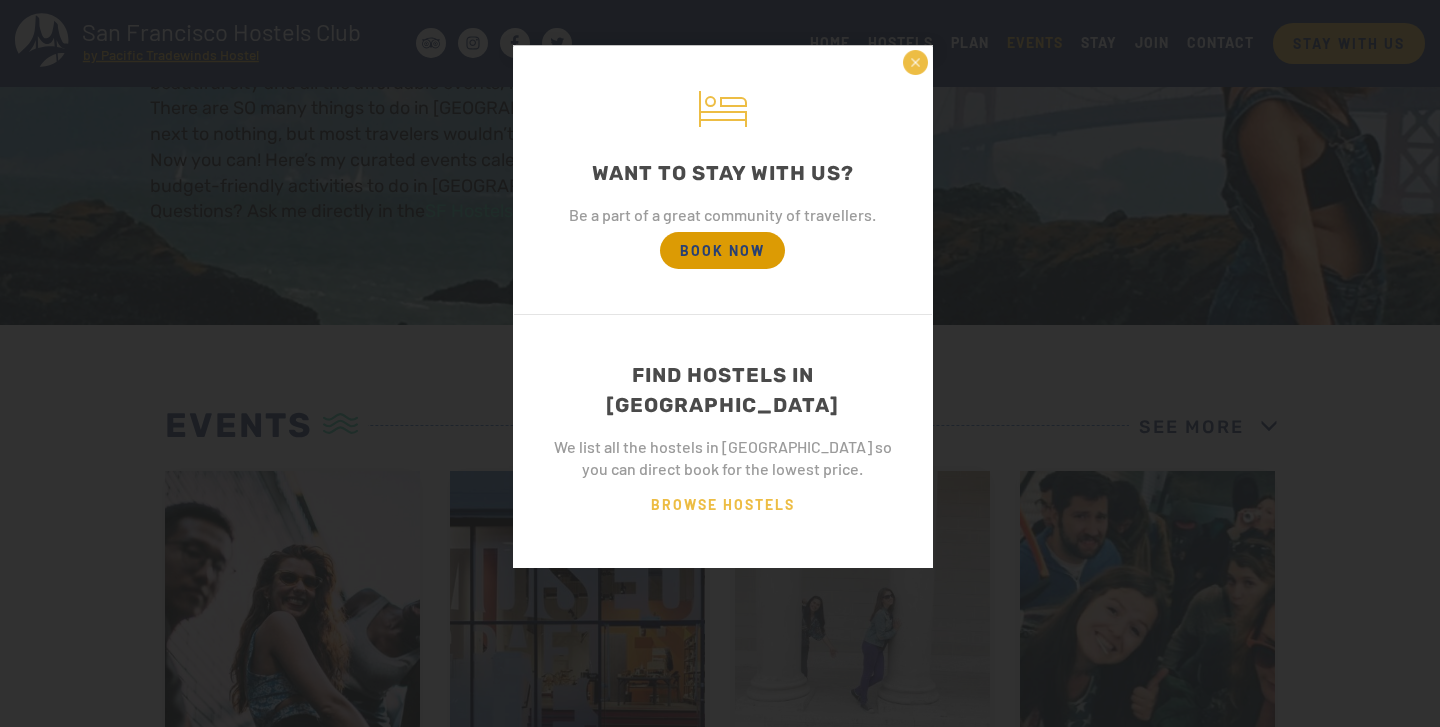 click on "BOOK NOW" at bounding box center (722, 250) 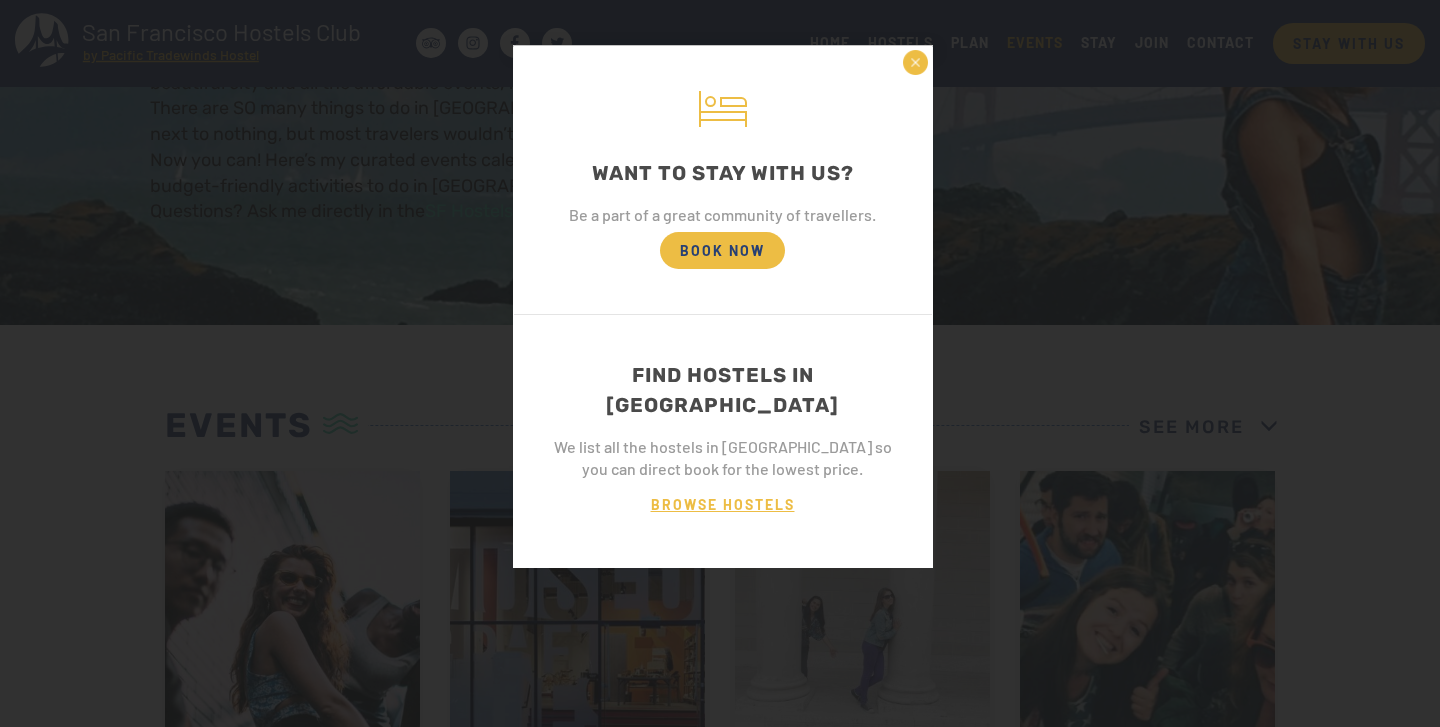 click on "BROWSE HOSTELS" at bounding box center [723, 504] 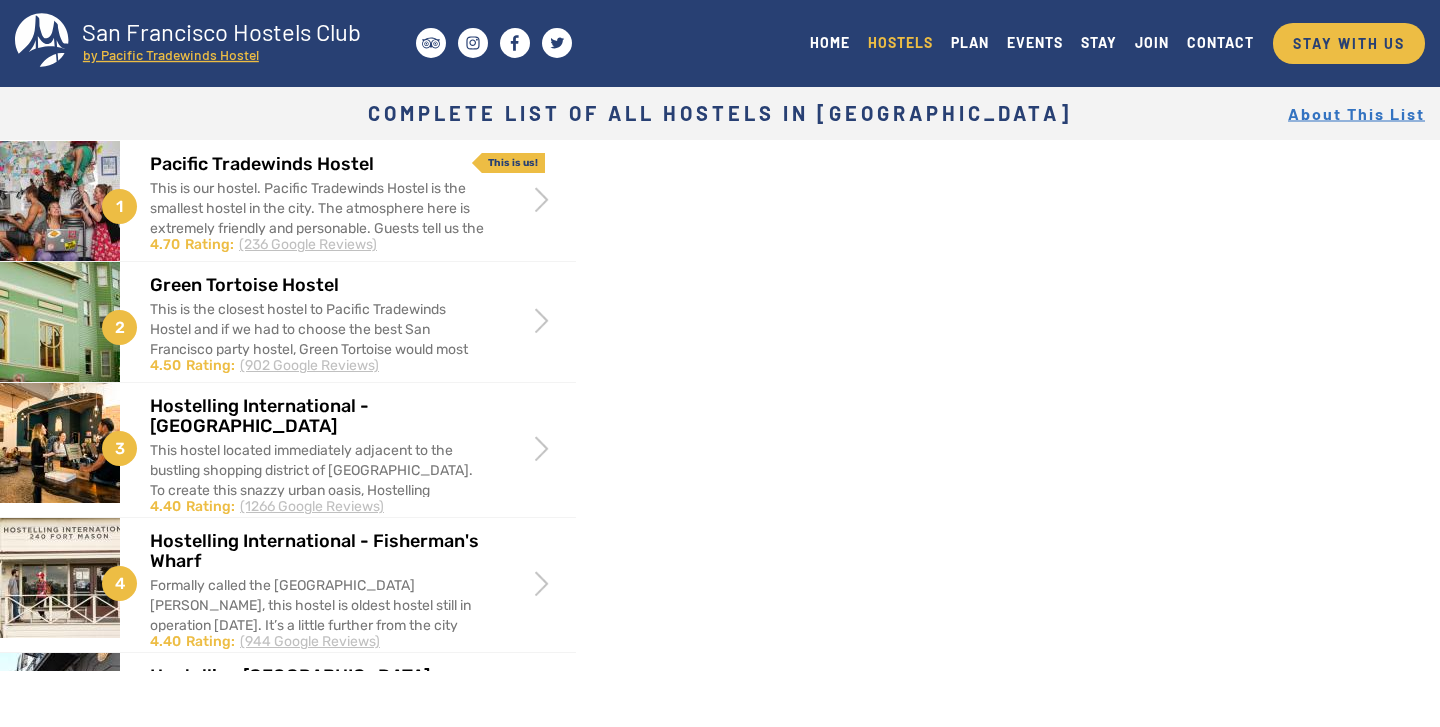 scroll, scrollTop: 0, scrollLeft: 0, axis: both 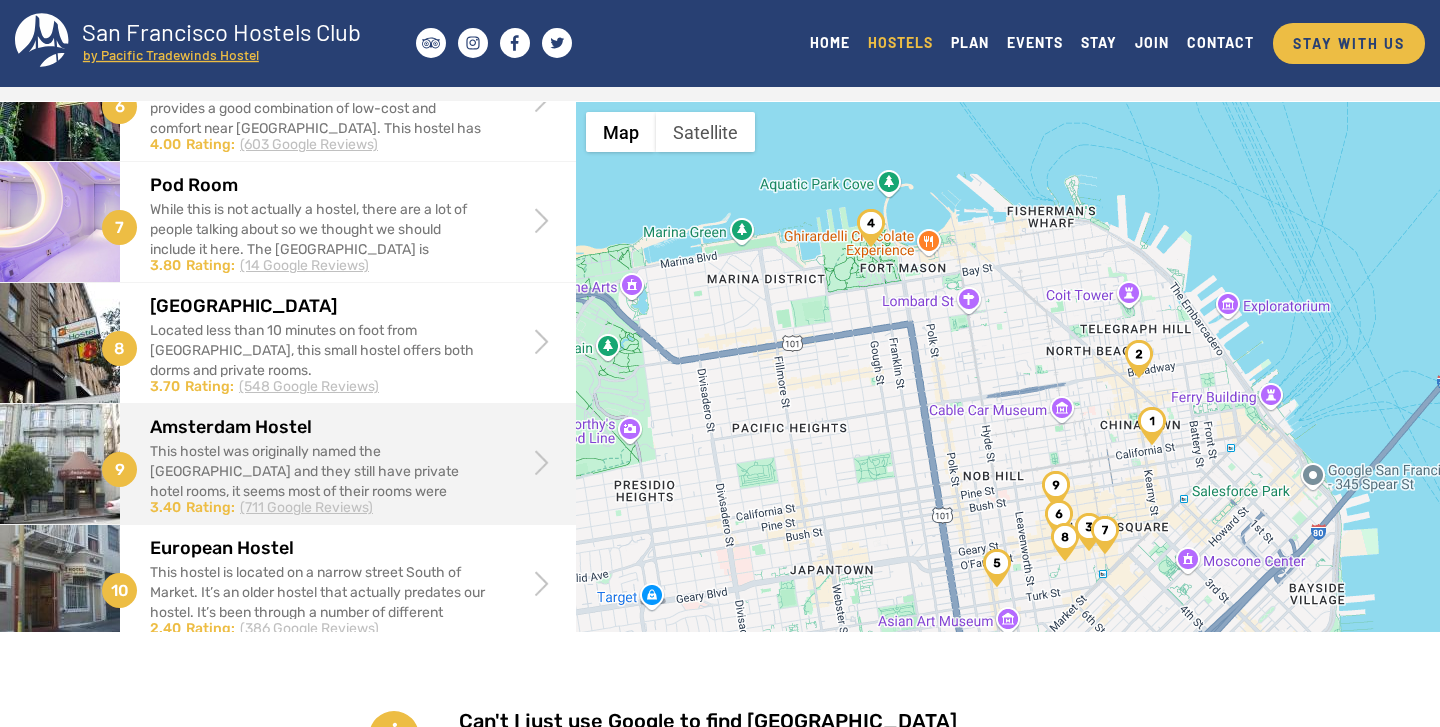 click on "[GEOGRAPHIC_DATA] This hostel was originally named the [GEOGRAPHIC_DATA] and they still have private hotel rooms, it seems most of their rooms were converted to shared hostel accommodation. We don’t know a lot about the [GEOGRAPHIC_DATA] but we occasionally hear from guests who like their affordable prices and long-... Rating:  3.40 (711 Google Reviews)" at bounding box center (348, 461) 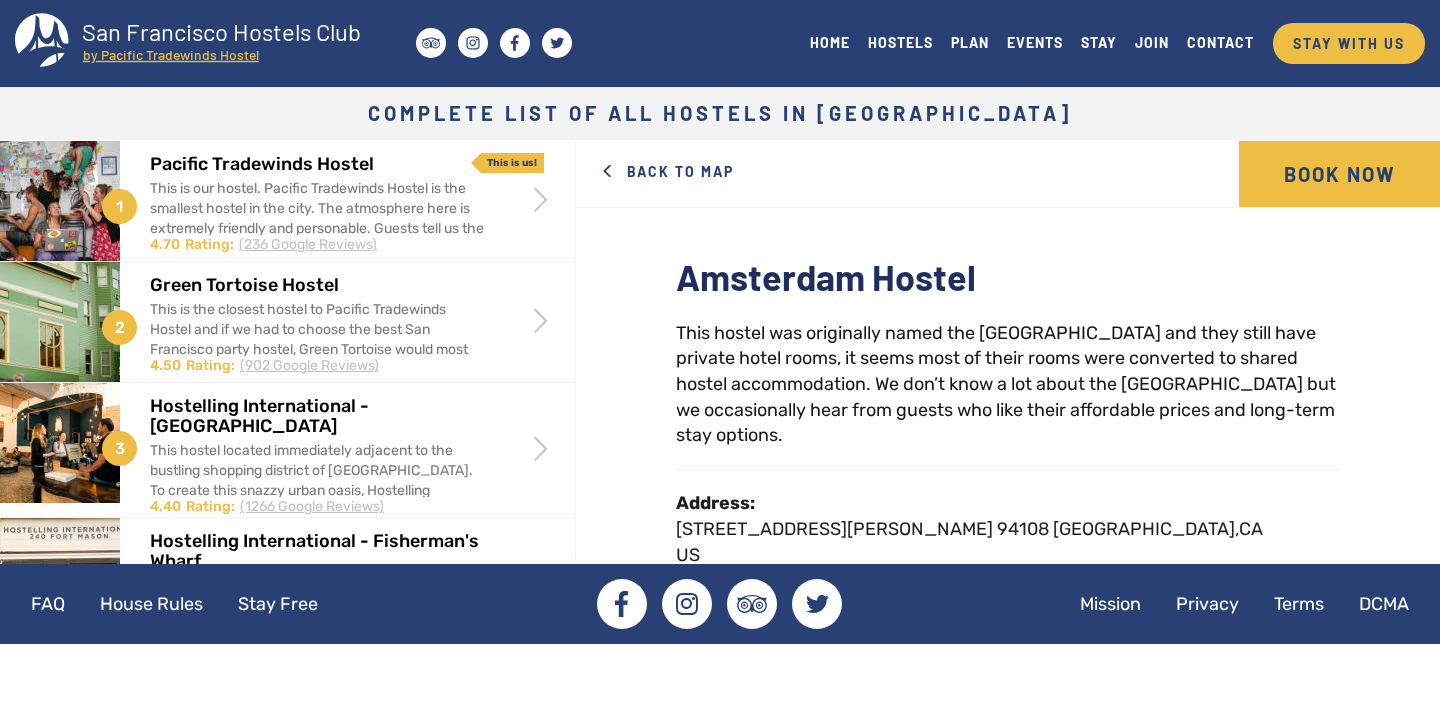scroll, scrollTop: 0, scrollLeft: 0, axis: both 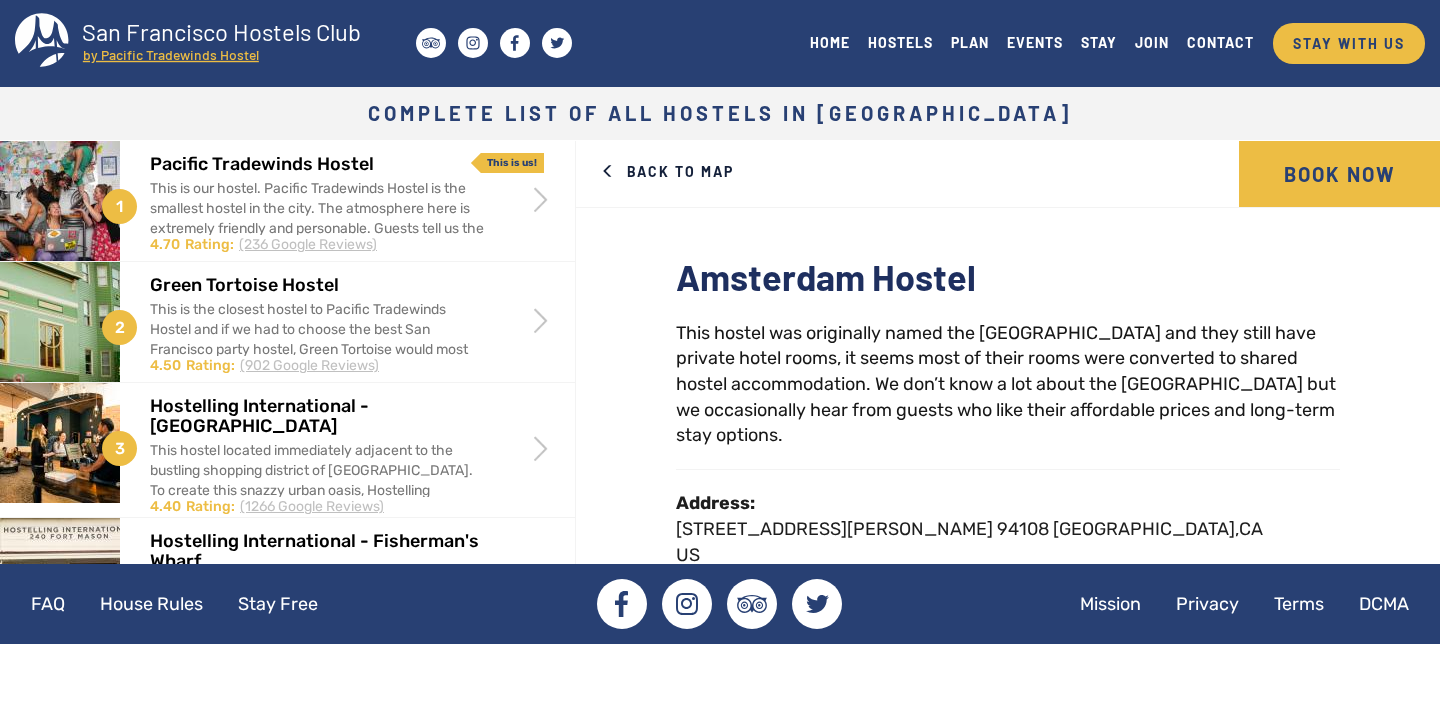 click on "Back to Map" at bounding box center [667, 172] 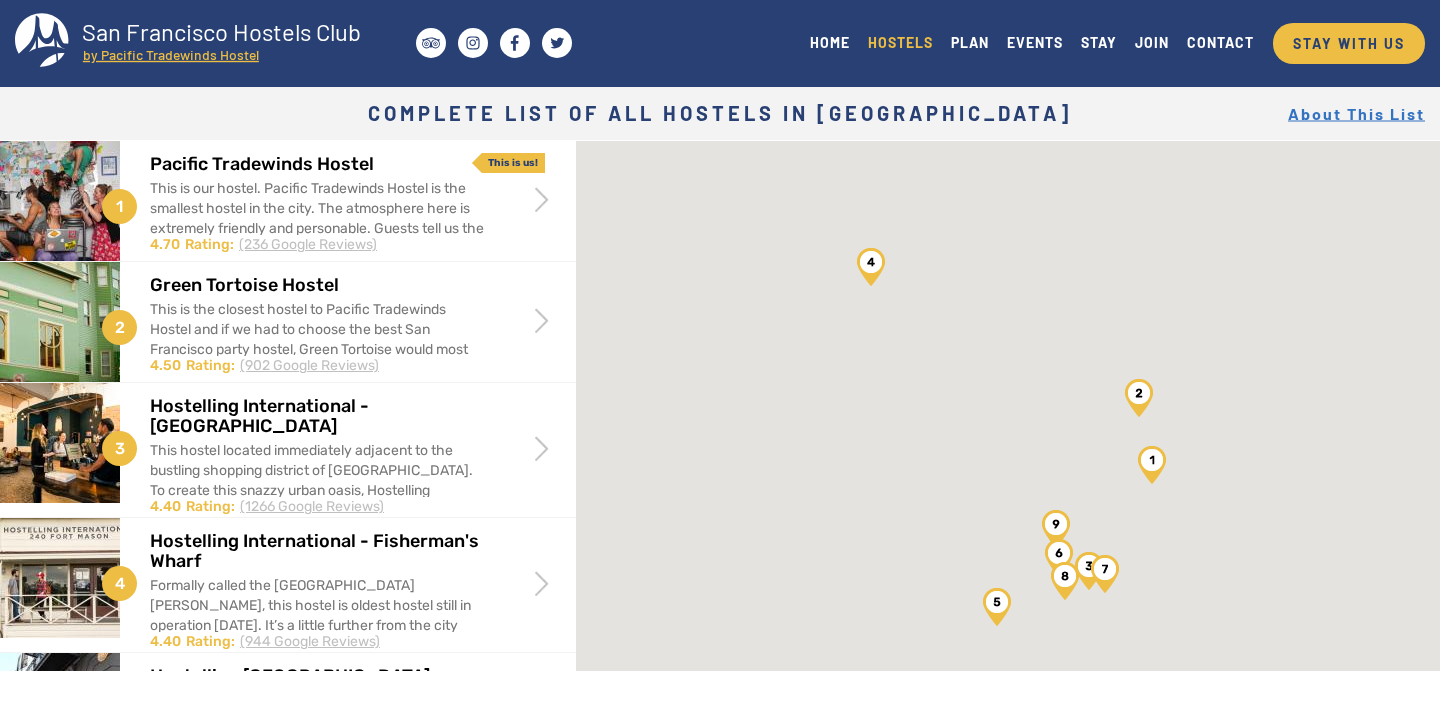 scroll, scrollTop: 0, scrollLeft: 0, axis: both 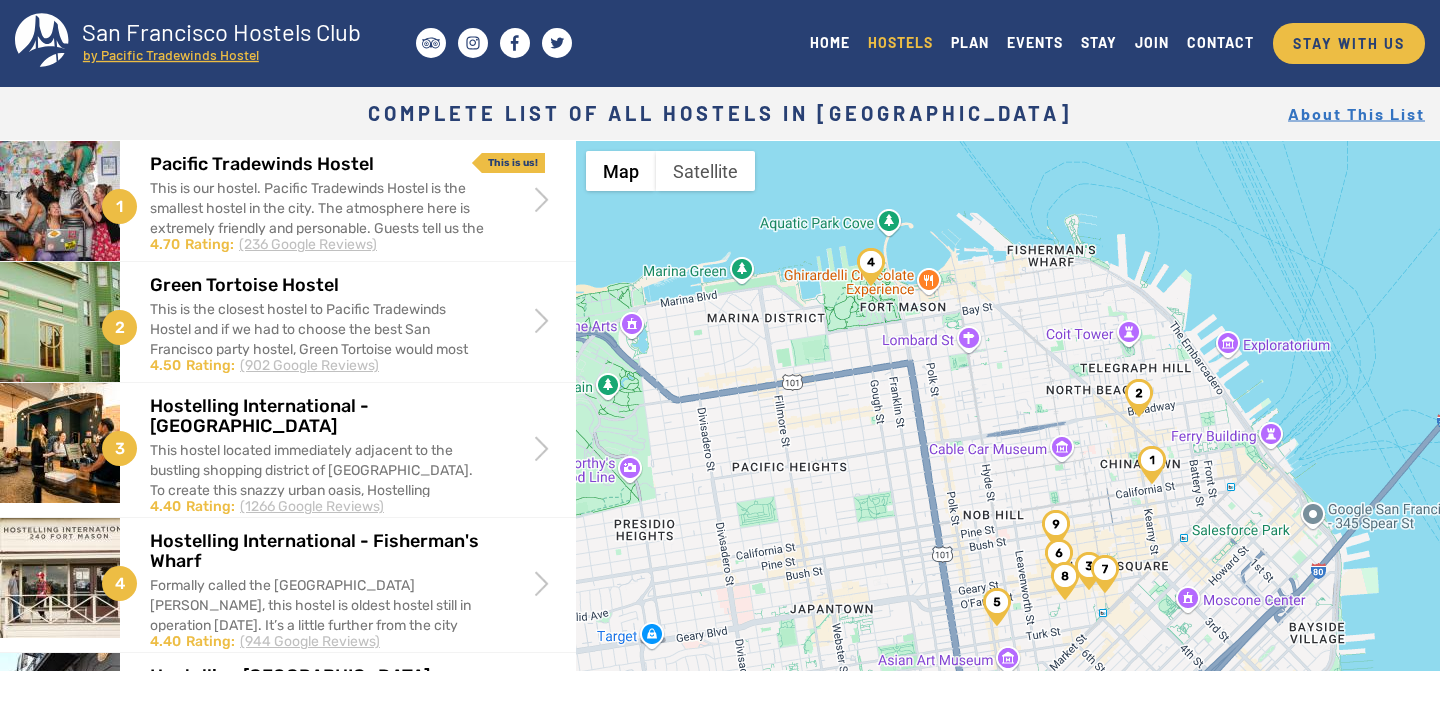 click on "San Francisco Hostels Club" 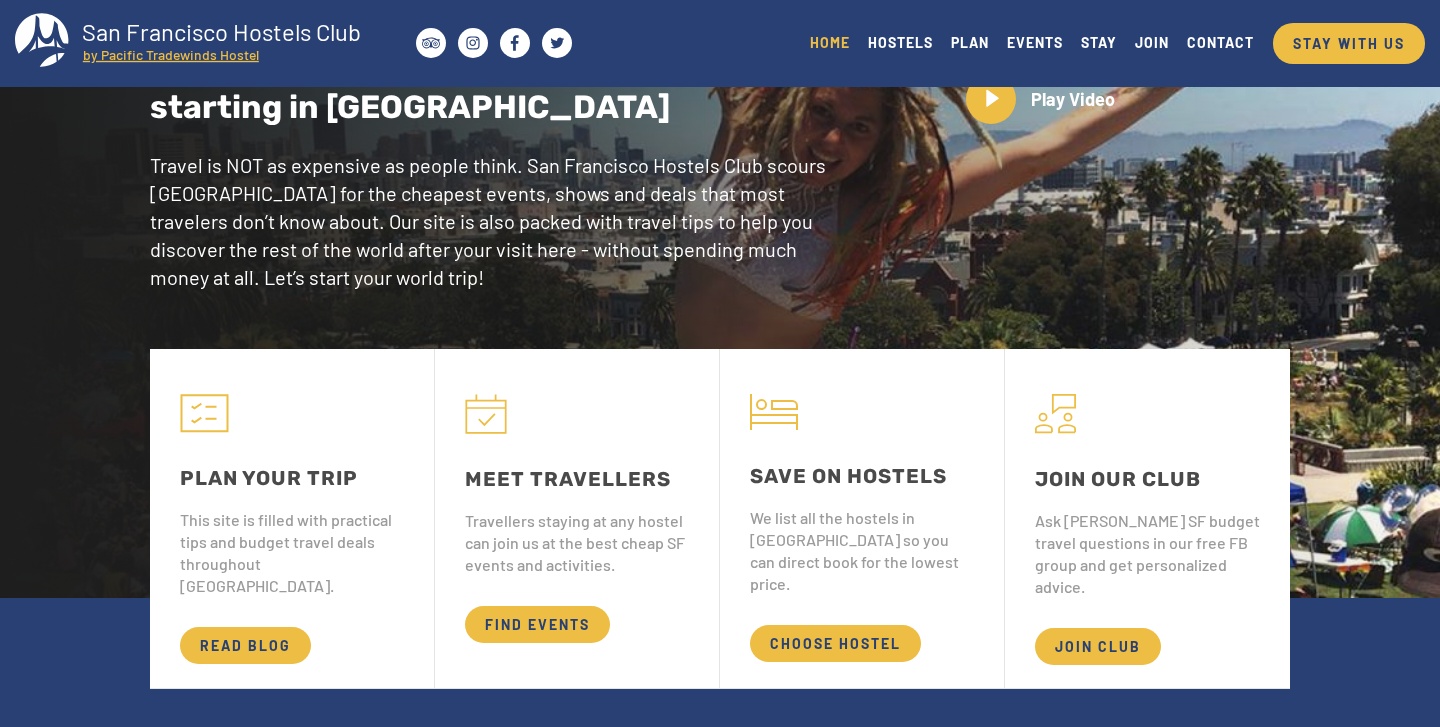scroll, scrollTop: 0, scrollLeft: 0, axis: both 